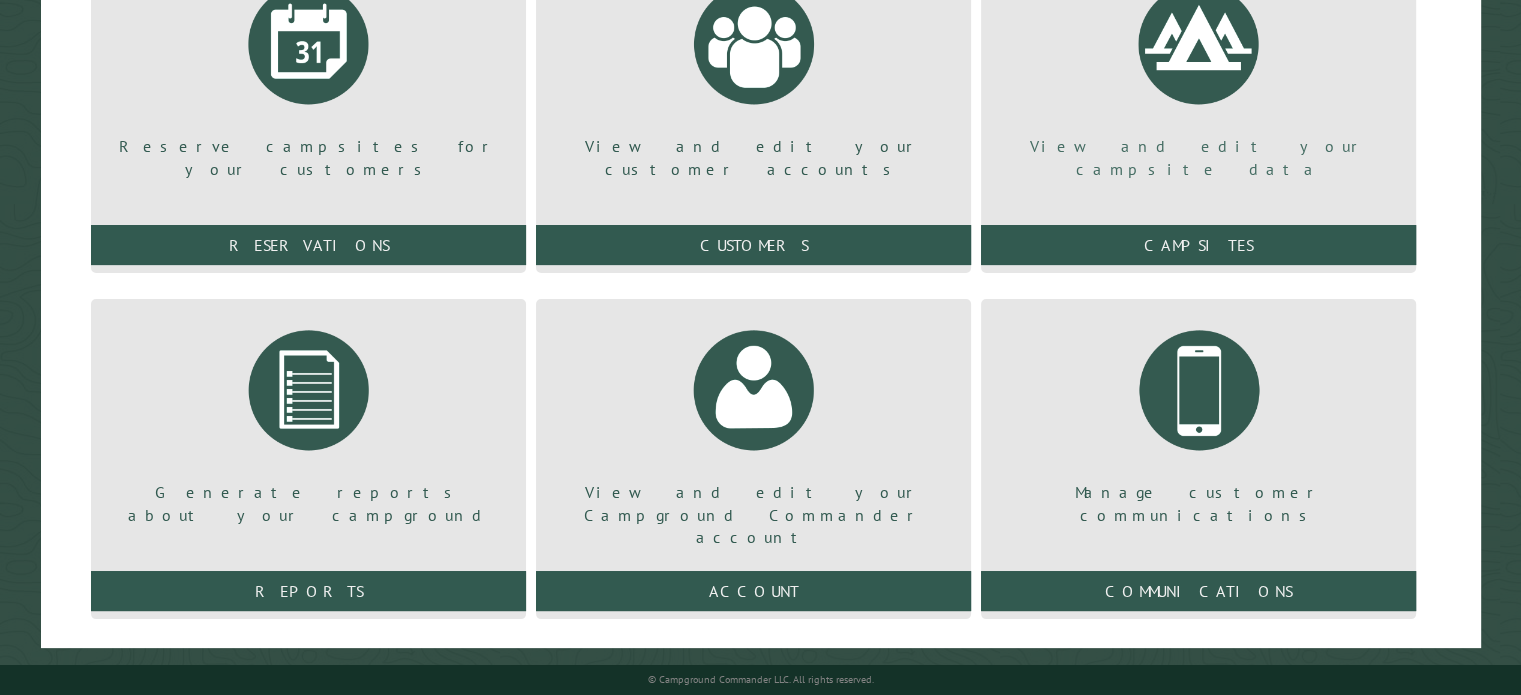 scroll, scrollTop: 0, scrollLeft: 0, axis: both 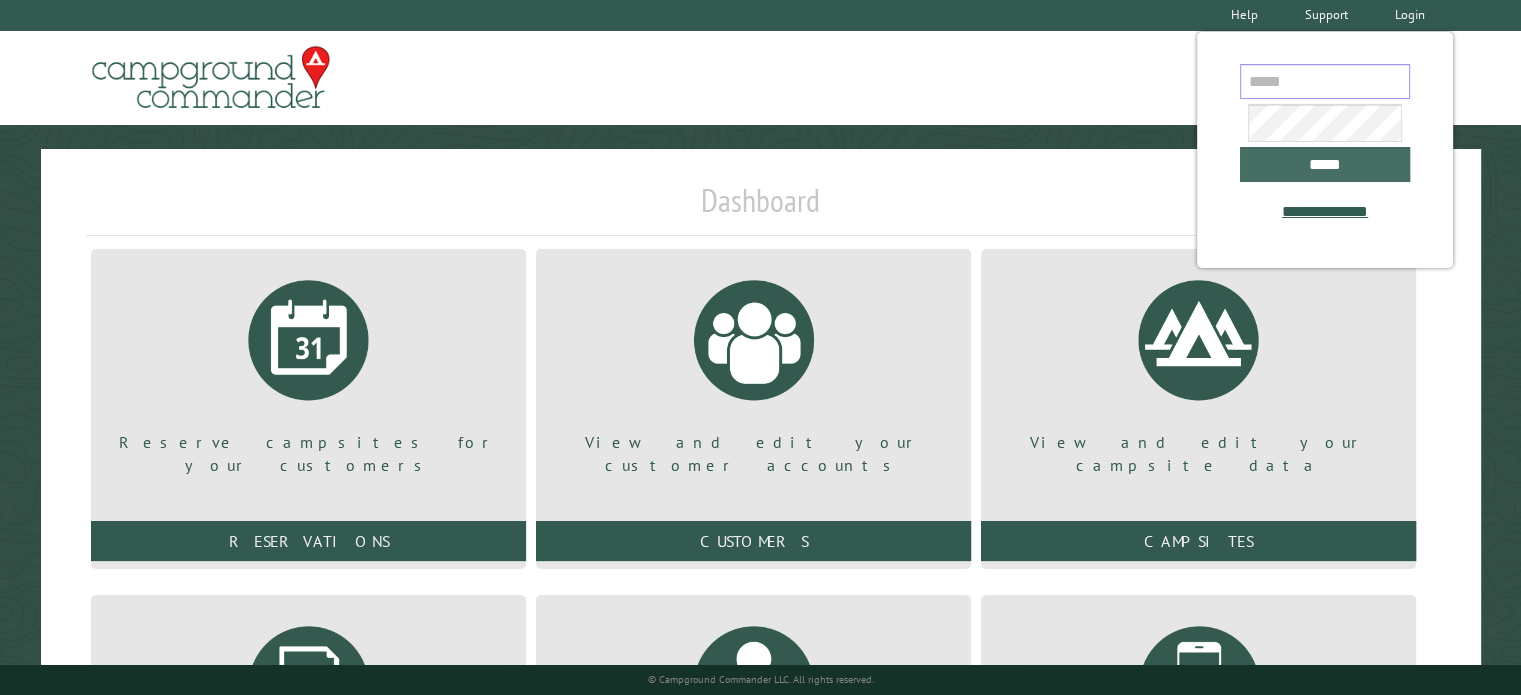 type on "**********" 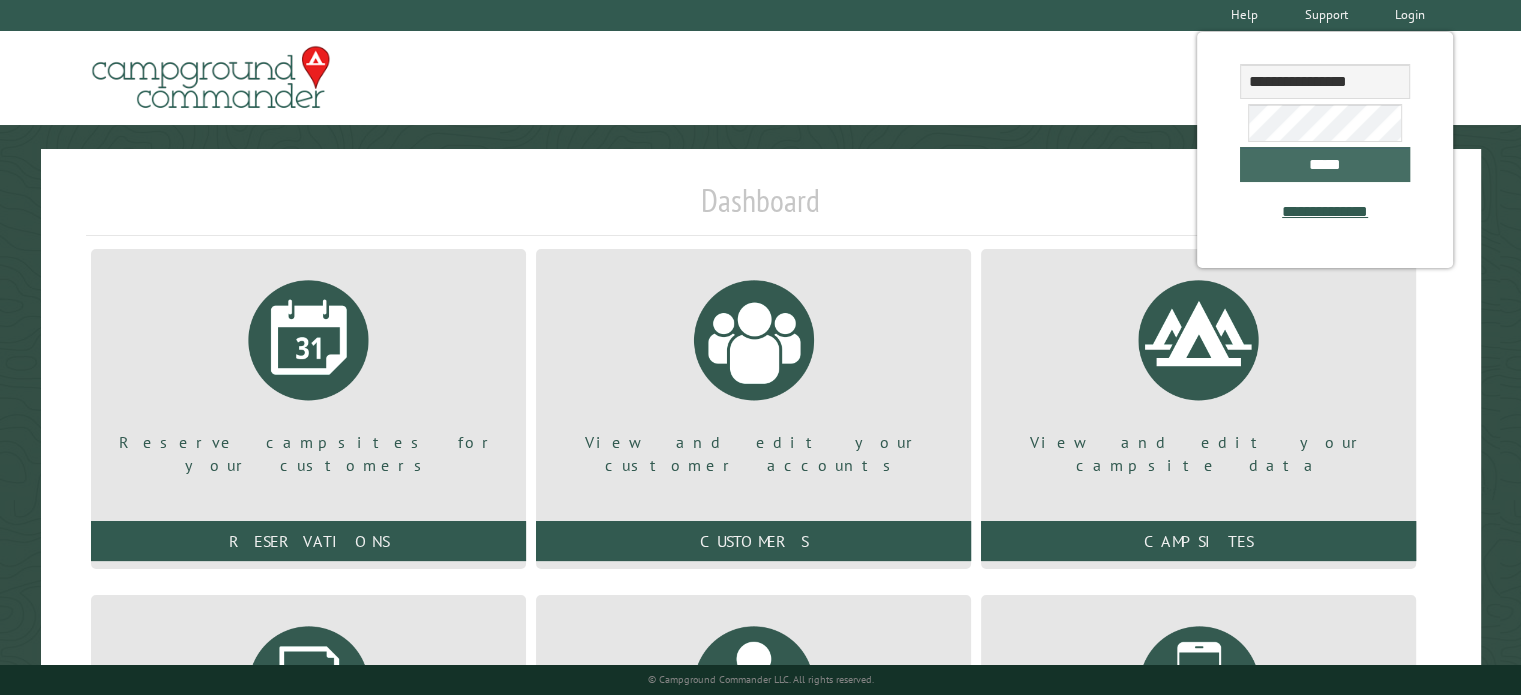 click on "*****" at bounding box center [1325, 164] 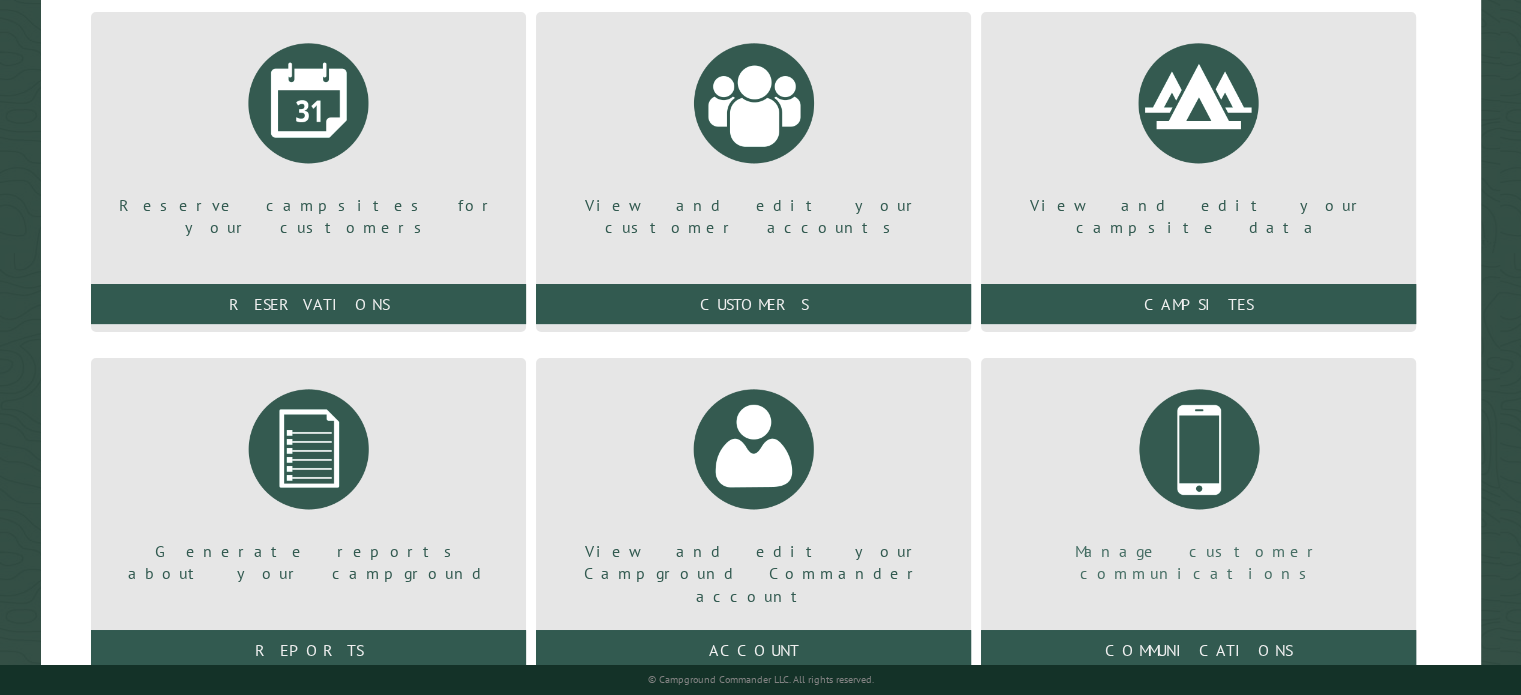 scroll, scrollTop: 306, scrollLeft: 0, axis: vertical 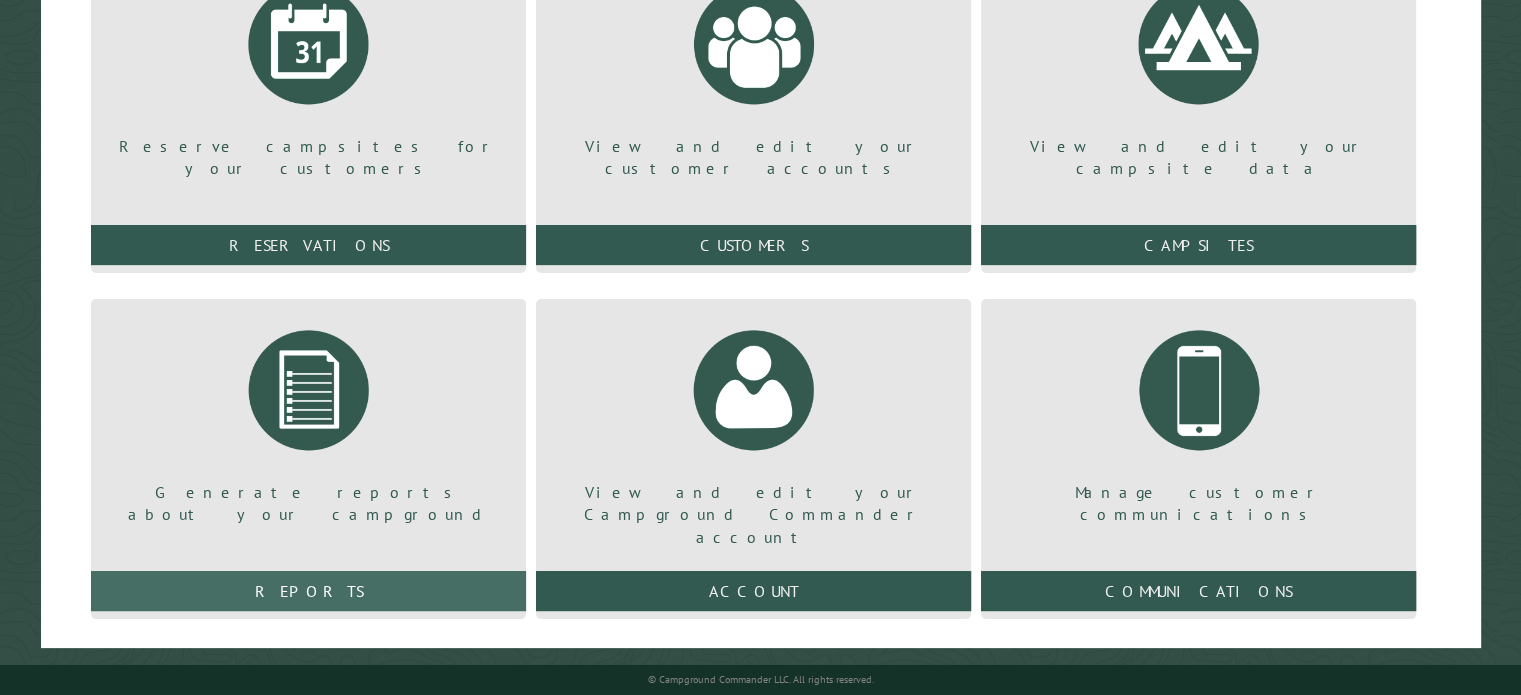 click on "Reports" at bounding box center (308, 591) 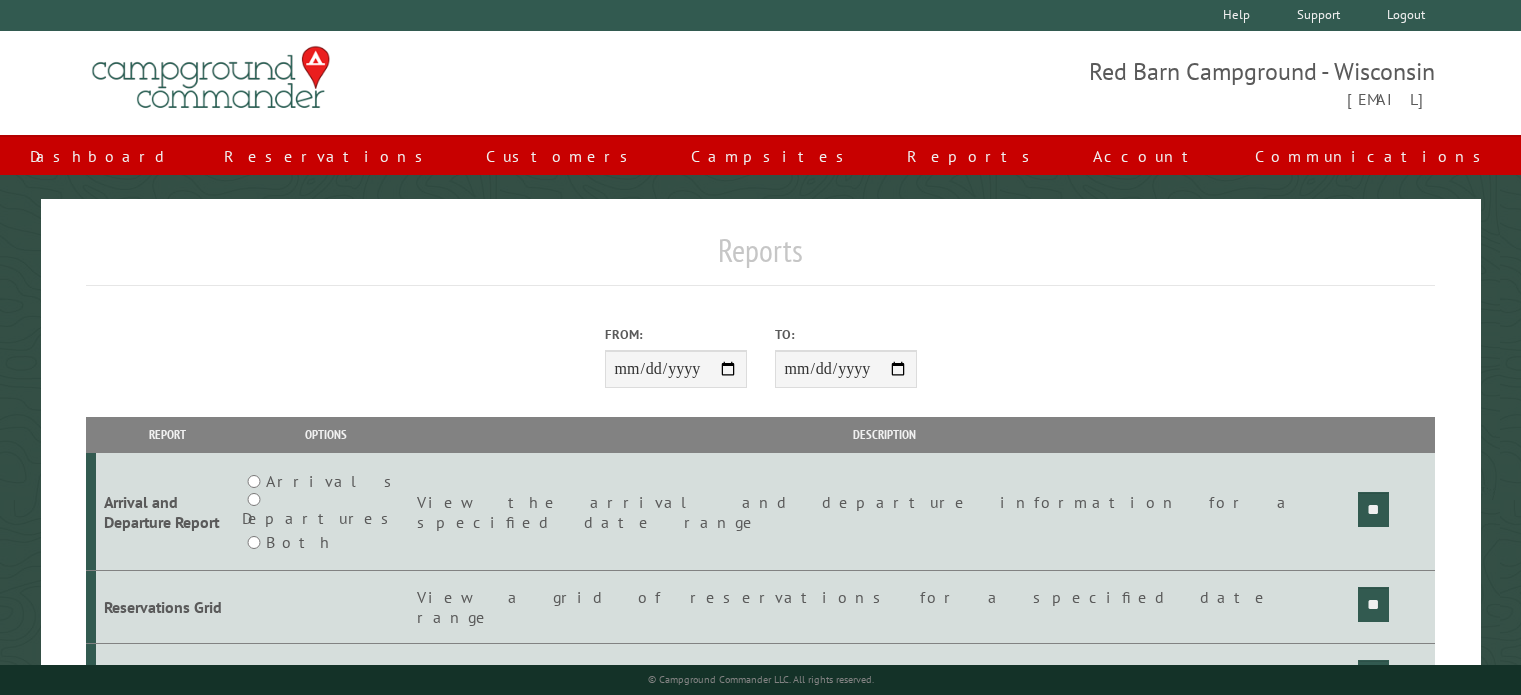 scroll, scrollTop: 0, scrollLeft: 0, axis: both 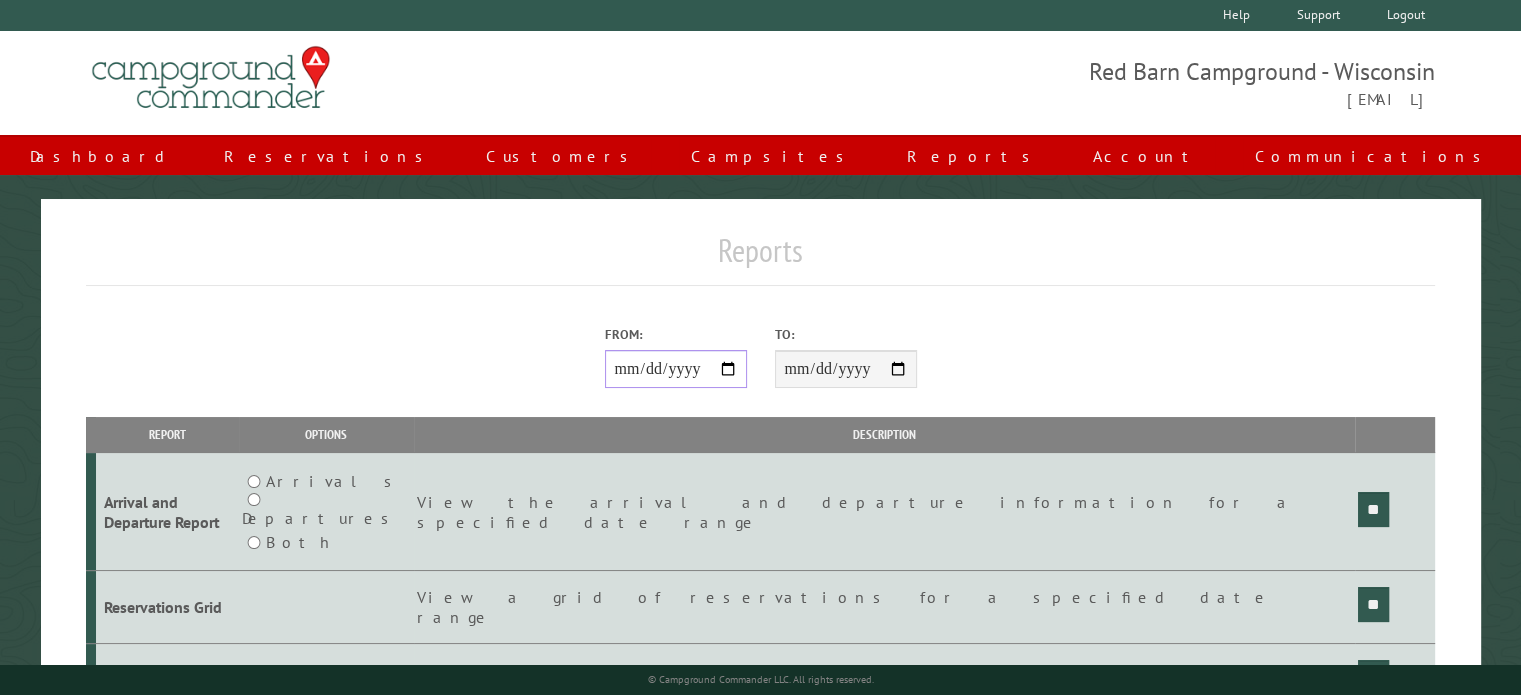 click on "From:" at bounding box center (676, 369) 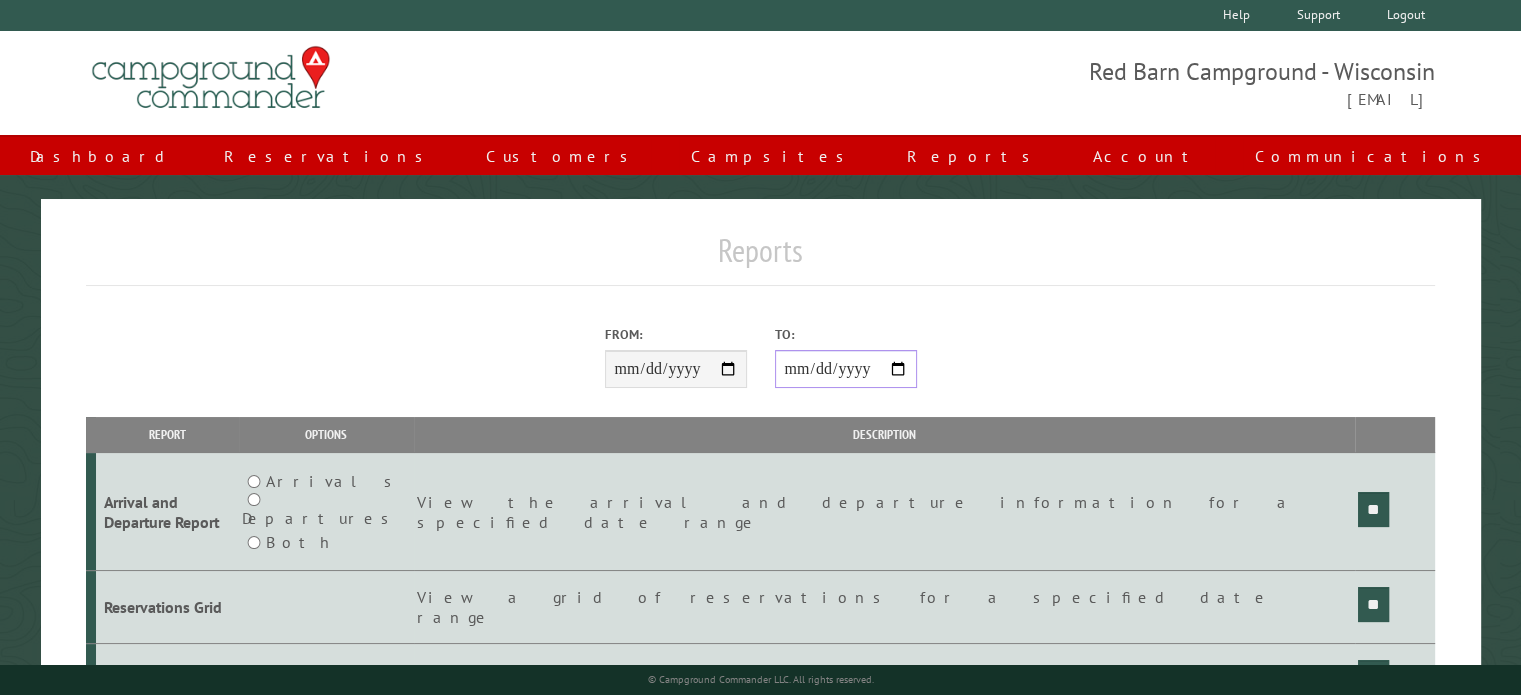 click on "**********" at bounding box center [846, 369] 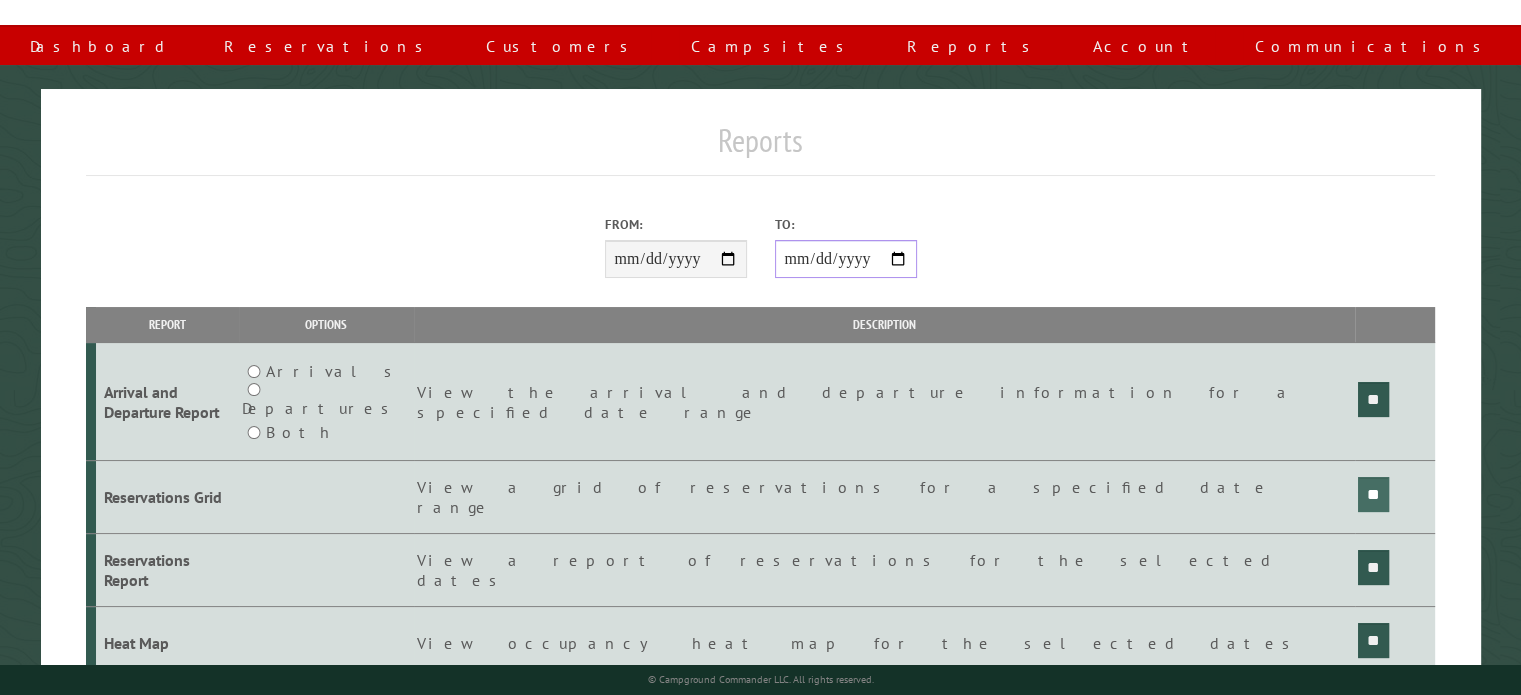 scroll, scrollTop: 111, scrollLeft: 0, axis: vertical 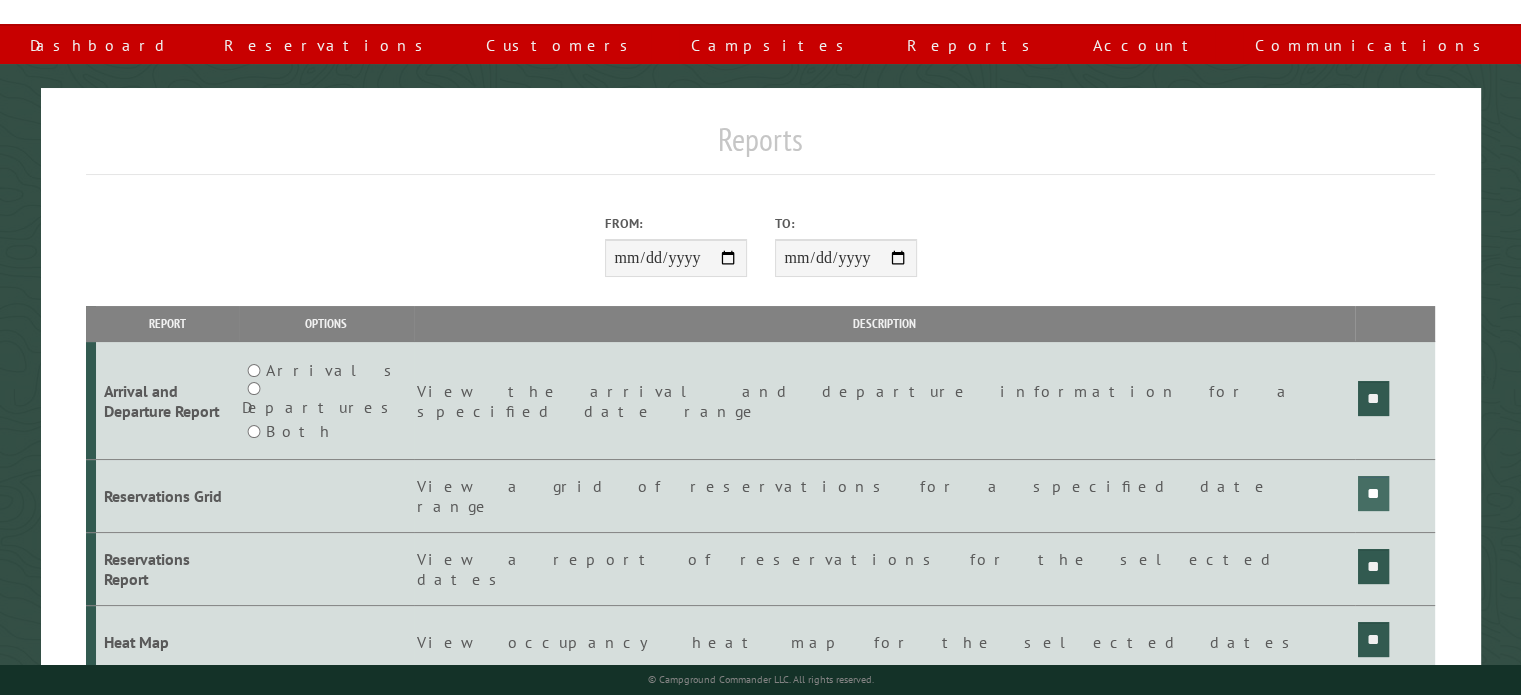 click on "**" at bounding box center [1373, 398] 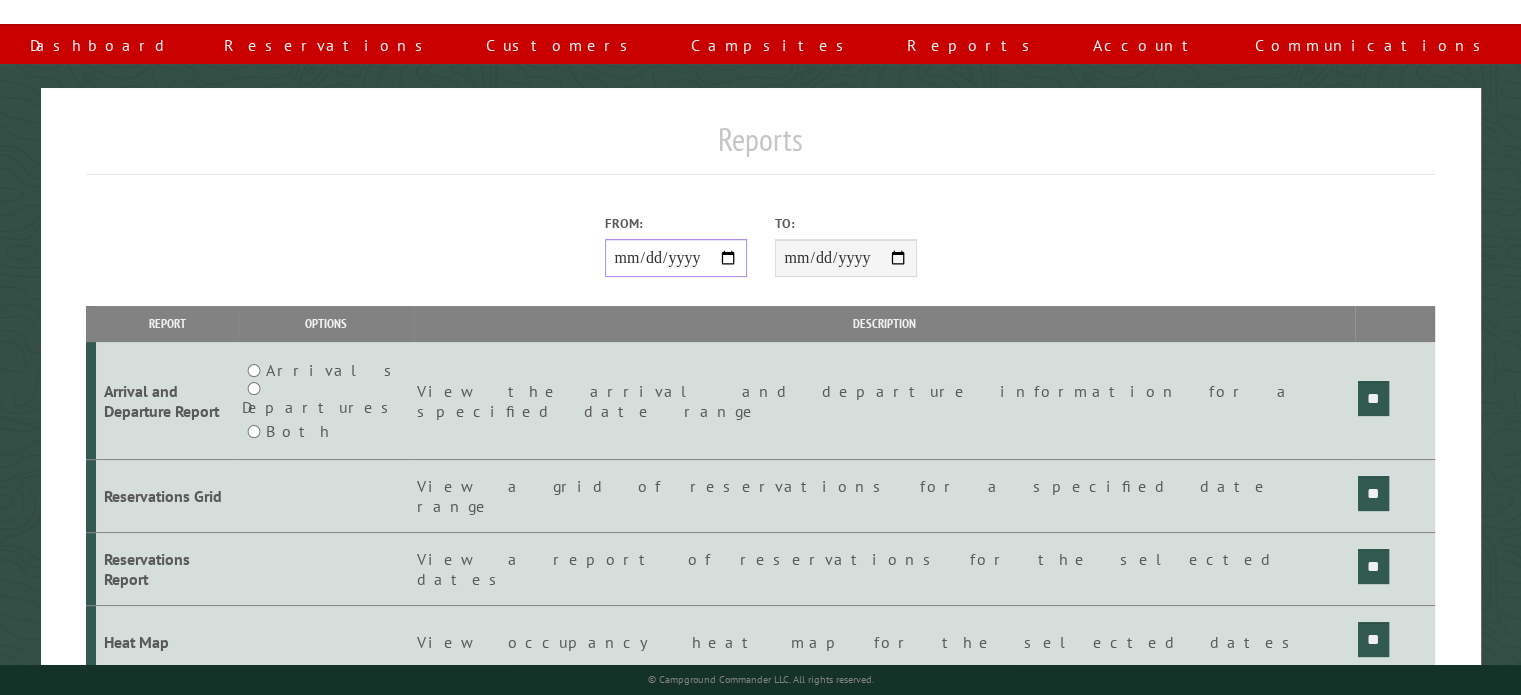 click on "**********" at bounding box center (676, 258) 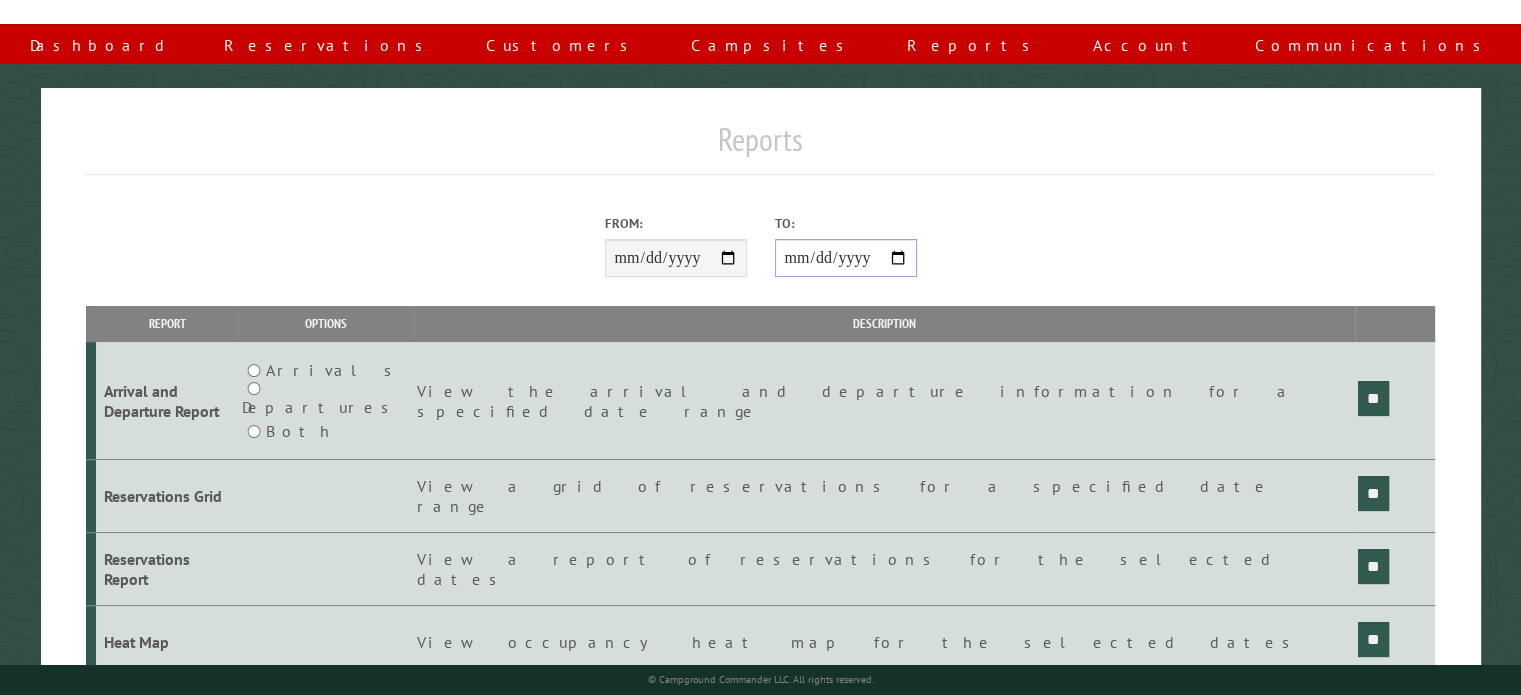 click on "**********" at bounding box center (846, 258) 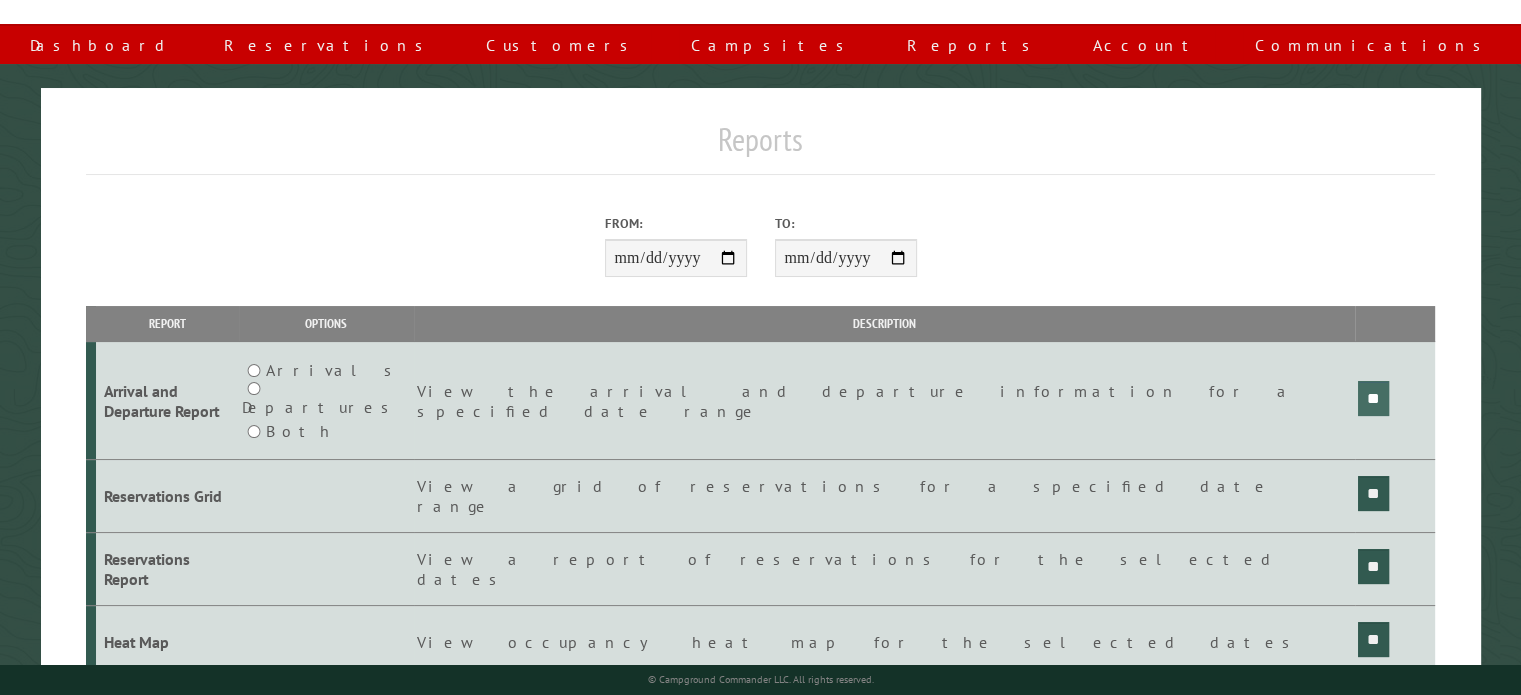 click on "**" at bounding box center [1373, 398] 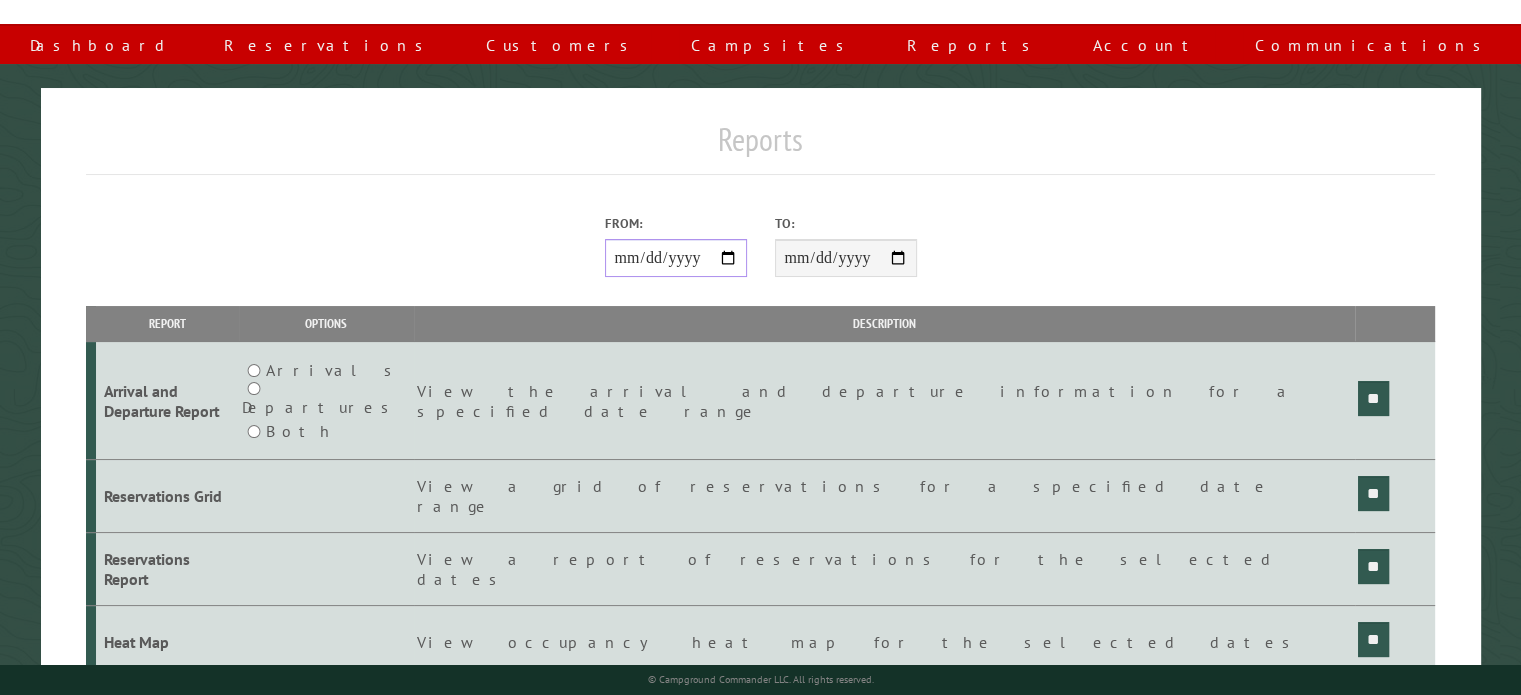 click on "**********" at bounding box center [676, 258] 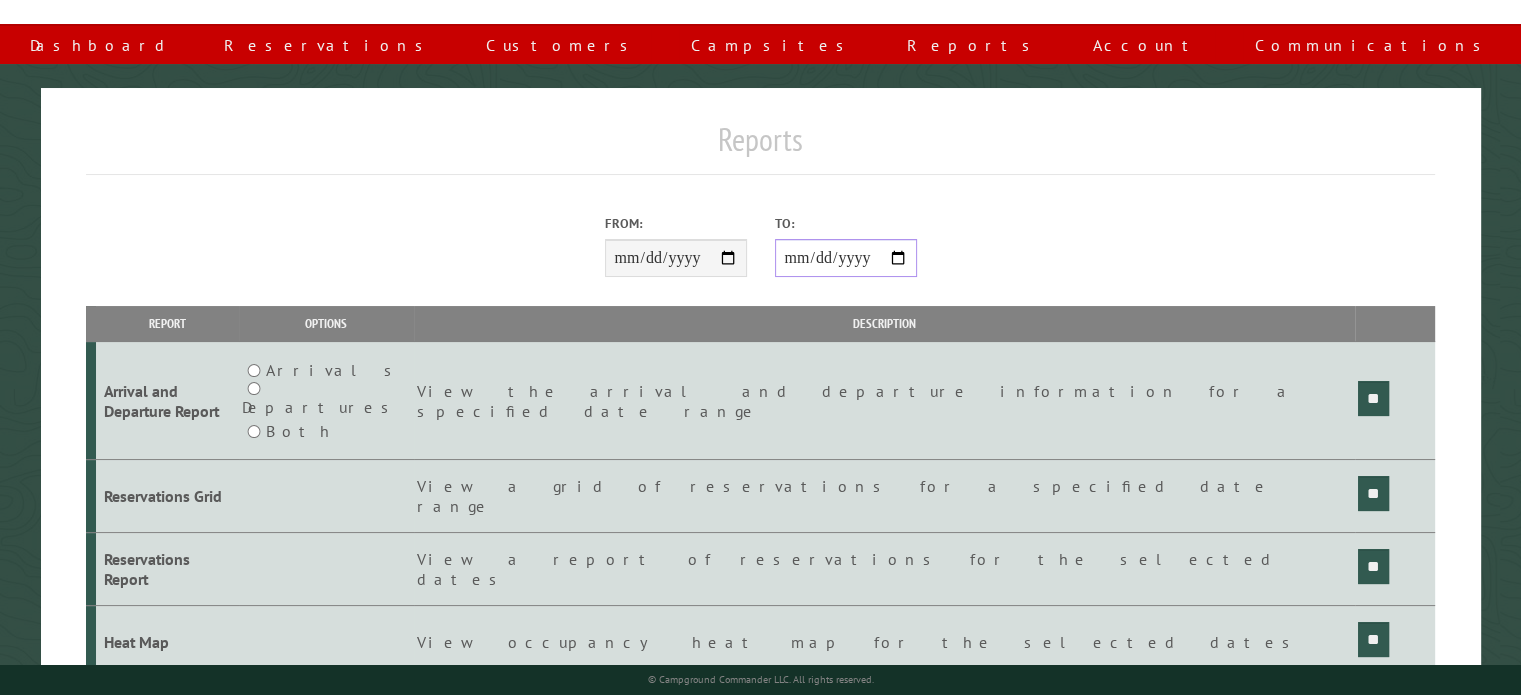 click on "**********" at bounding box center [846, 258] 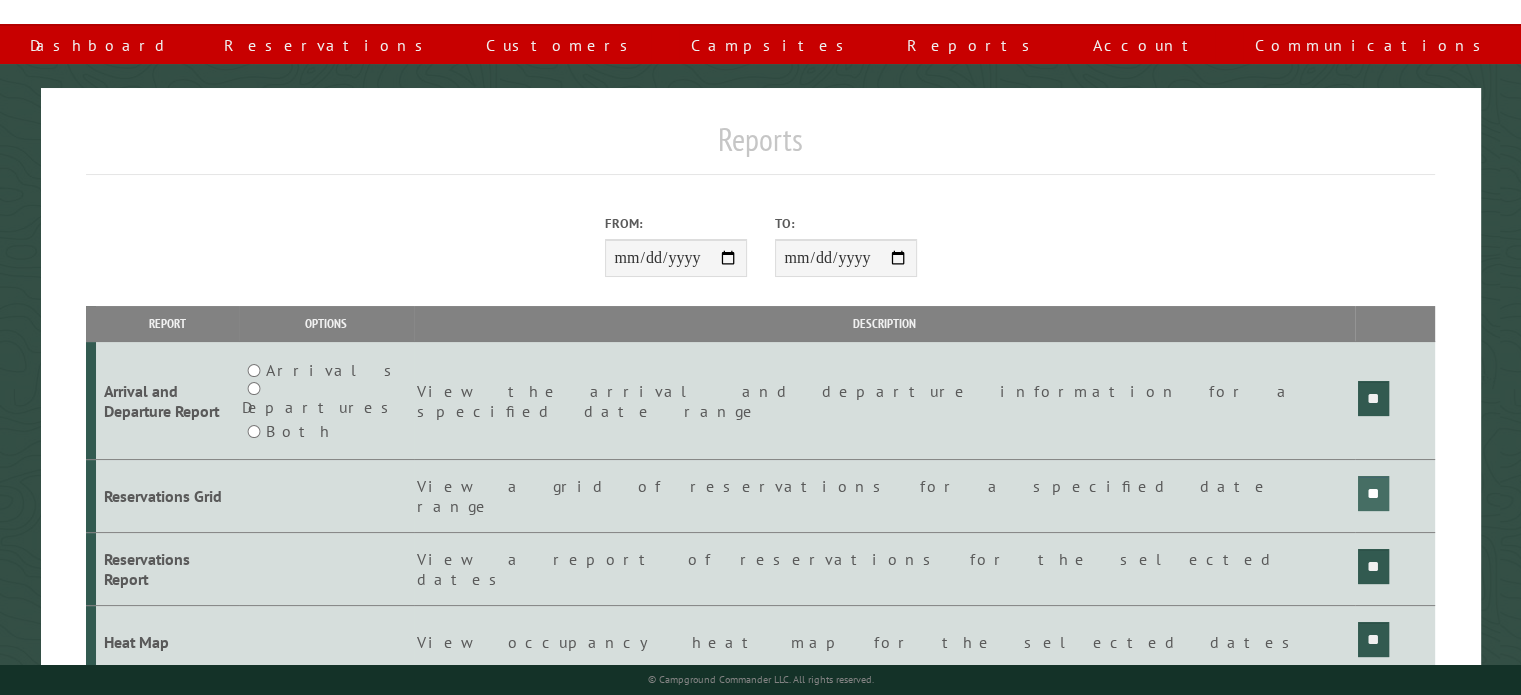click on "**" at bounding box center (1373, 398) 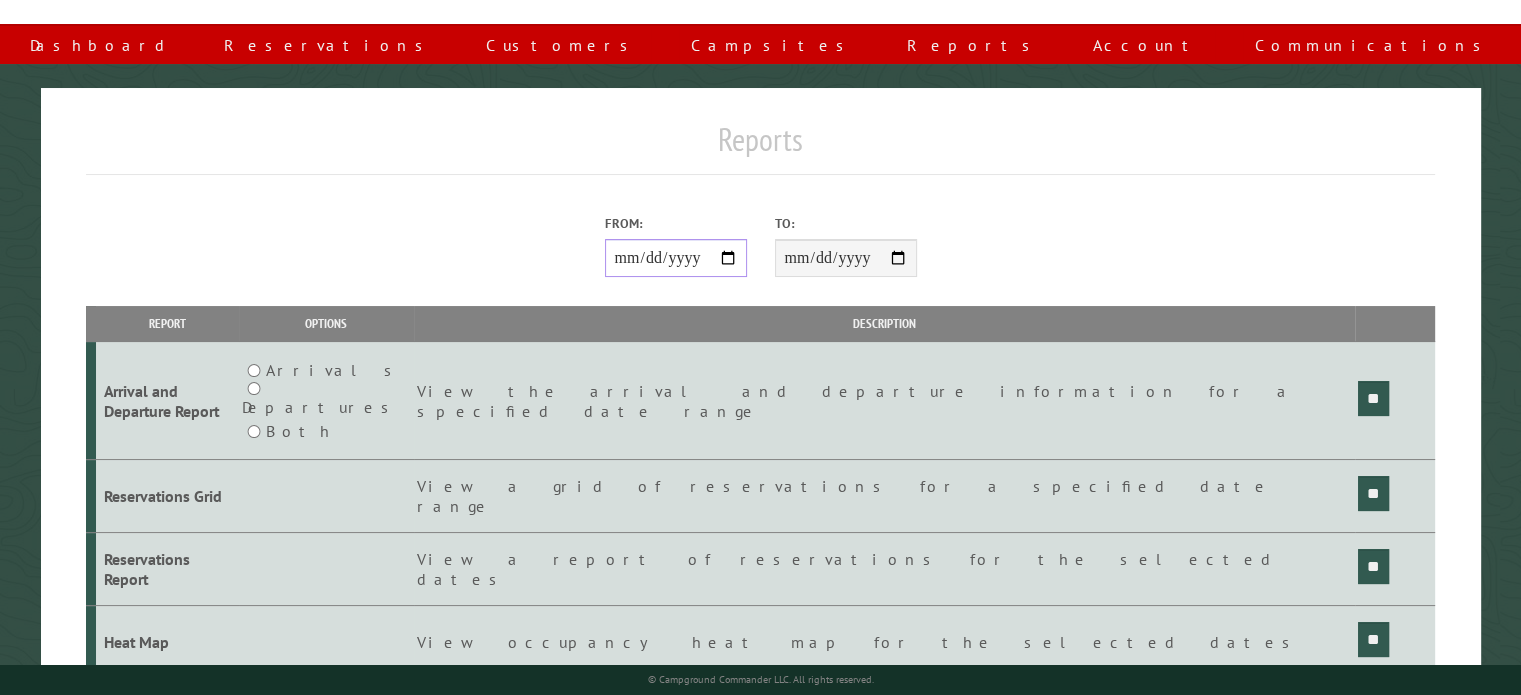 click on "**********" at bounding box center [676, 258] 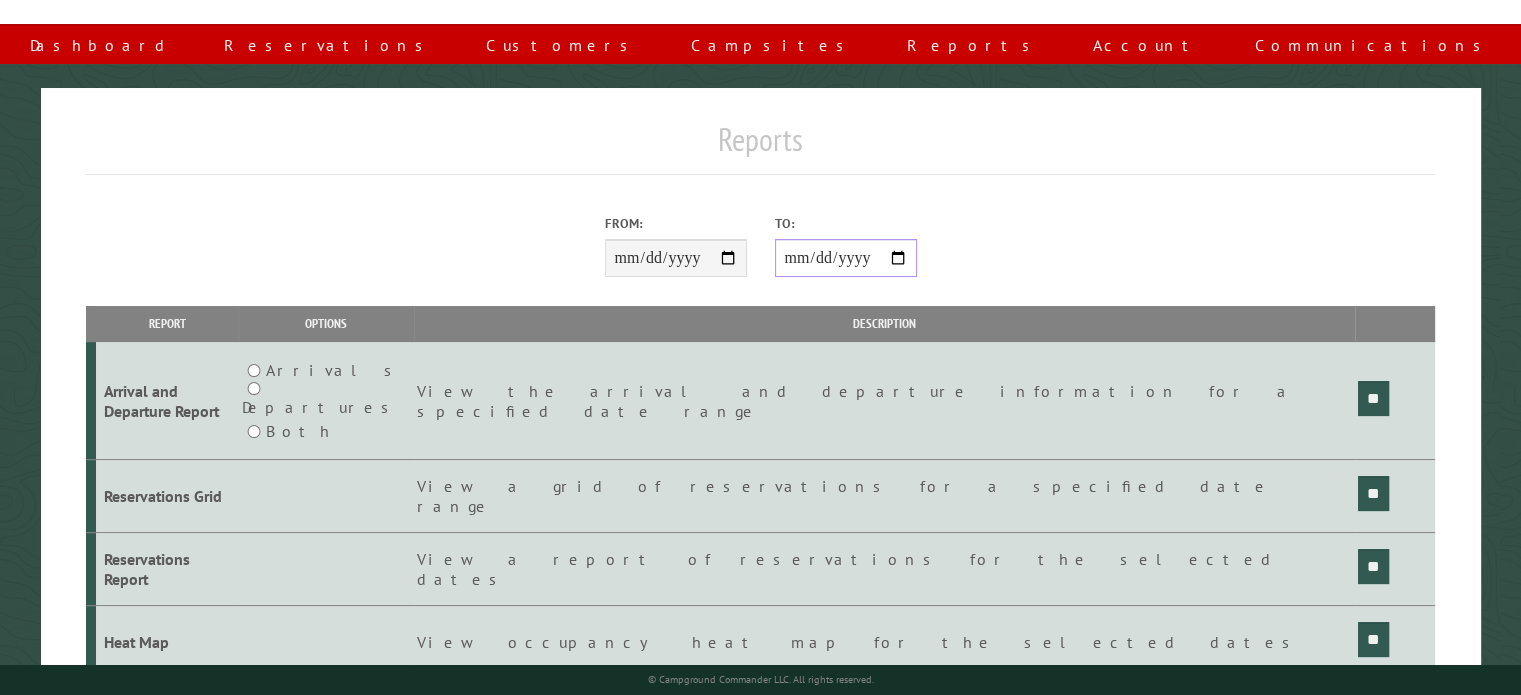 click on "**********" at bounding box center [846, 258] 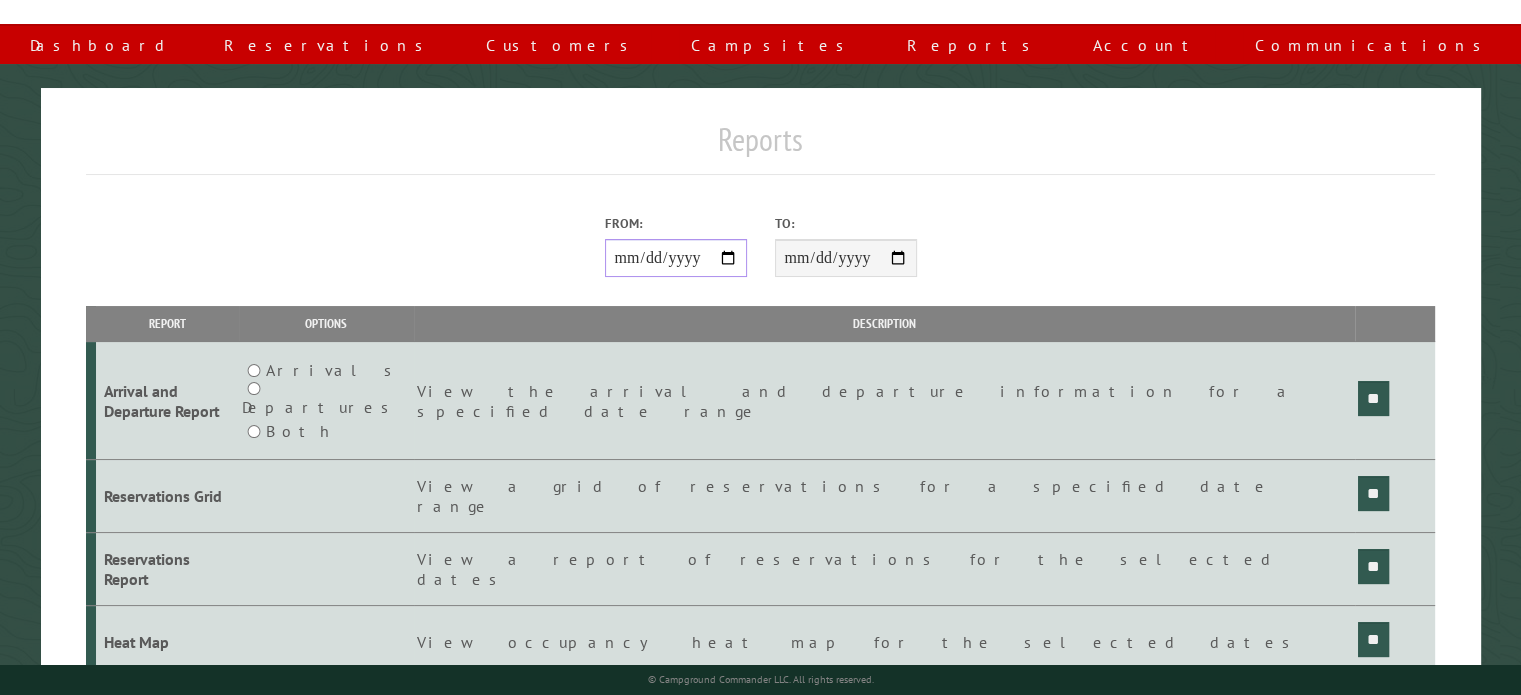 click on "**********" at bounding box center (676, 258) 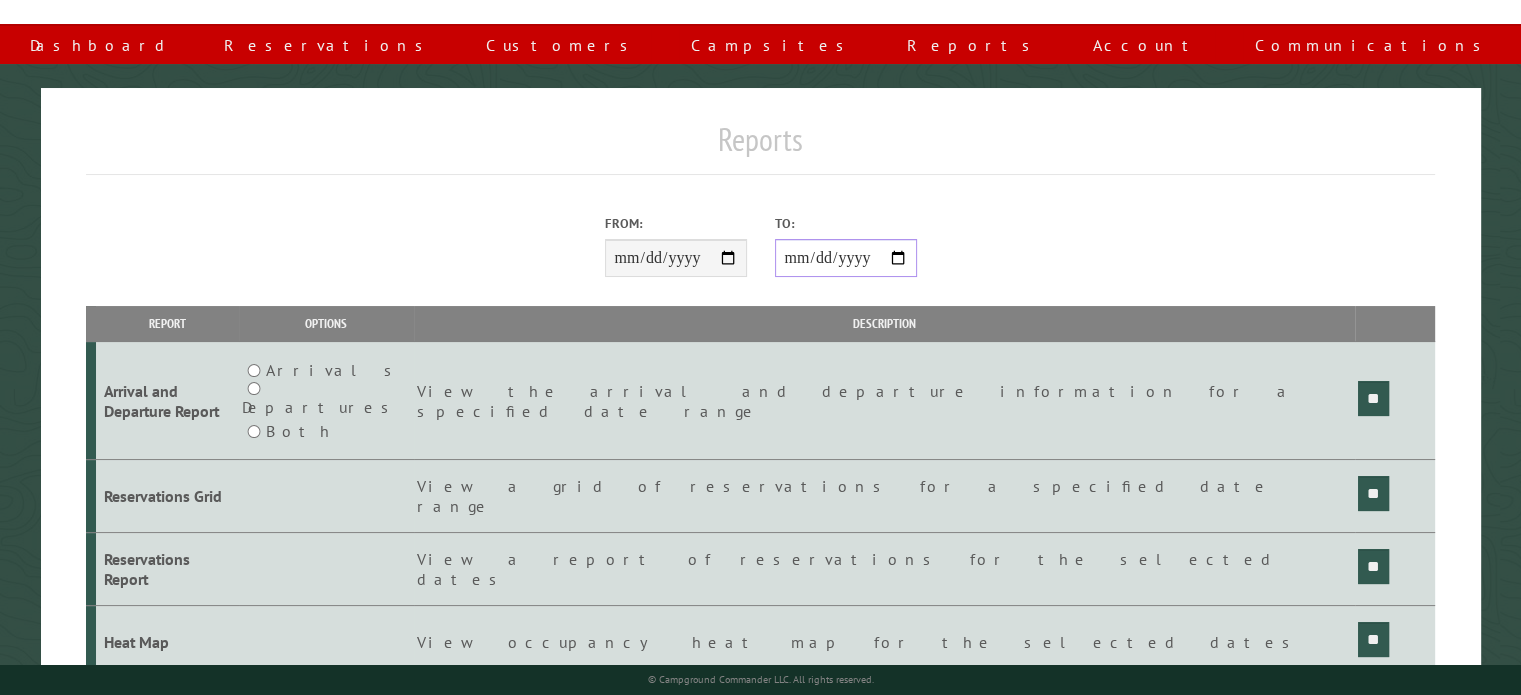 click on "**********" at bounding box center [846, 258] 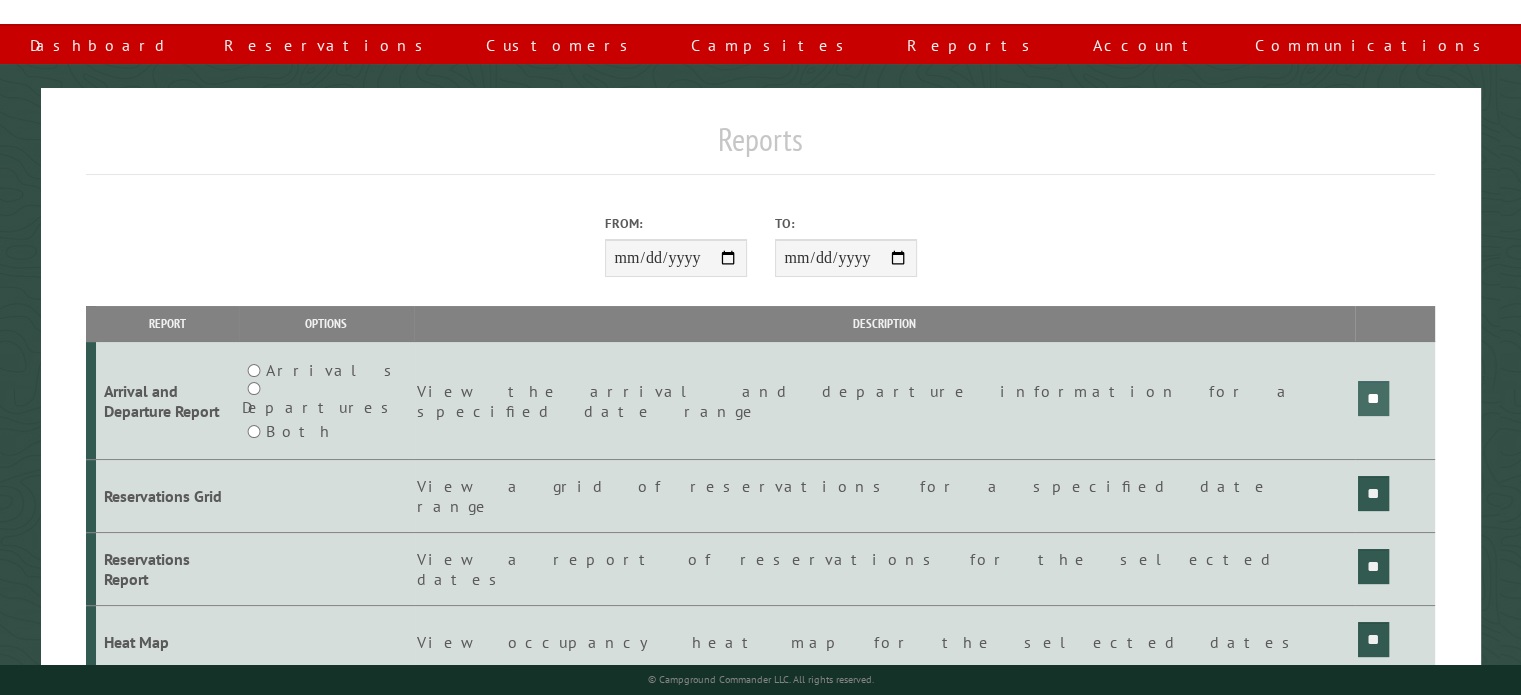 click on "**" at bounding box center (1373, 398) 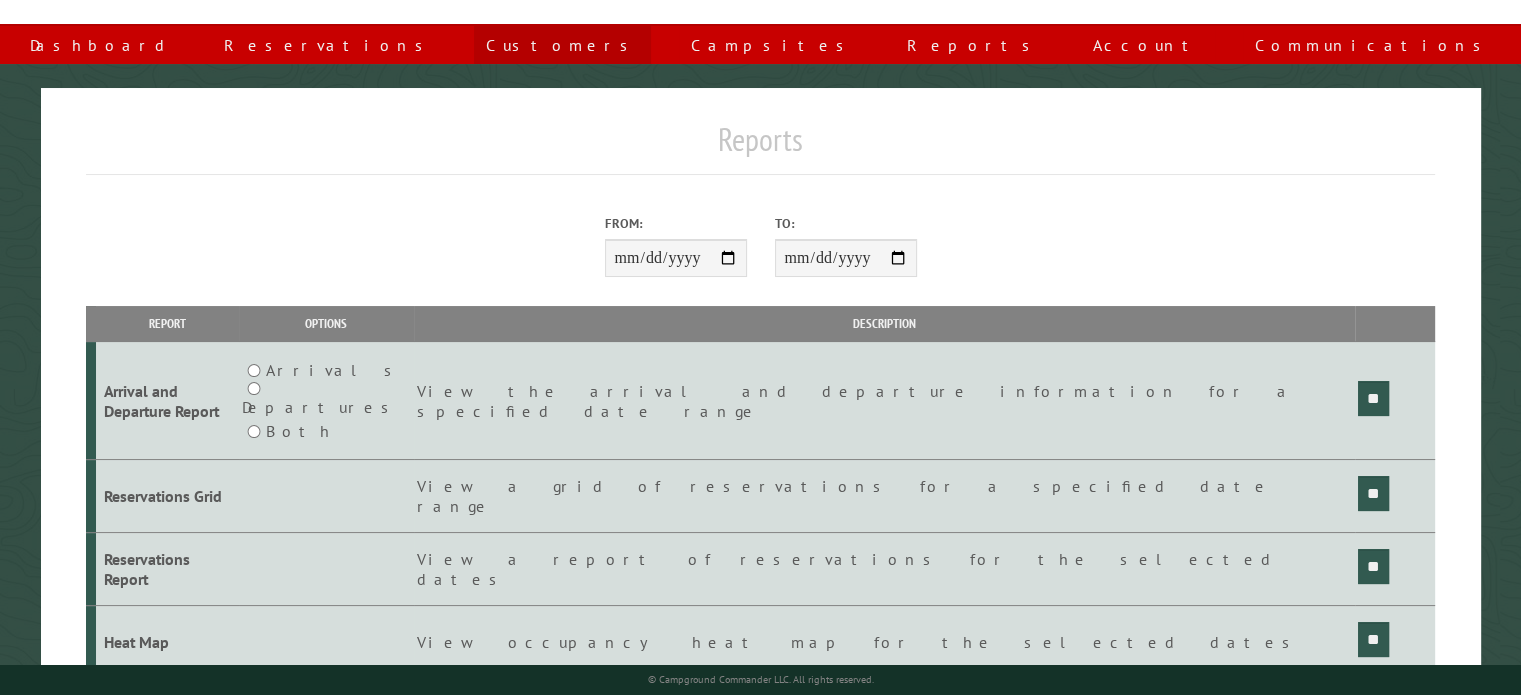 click on "Customers" at bounding box center [562, 45] 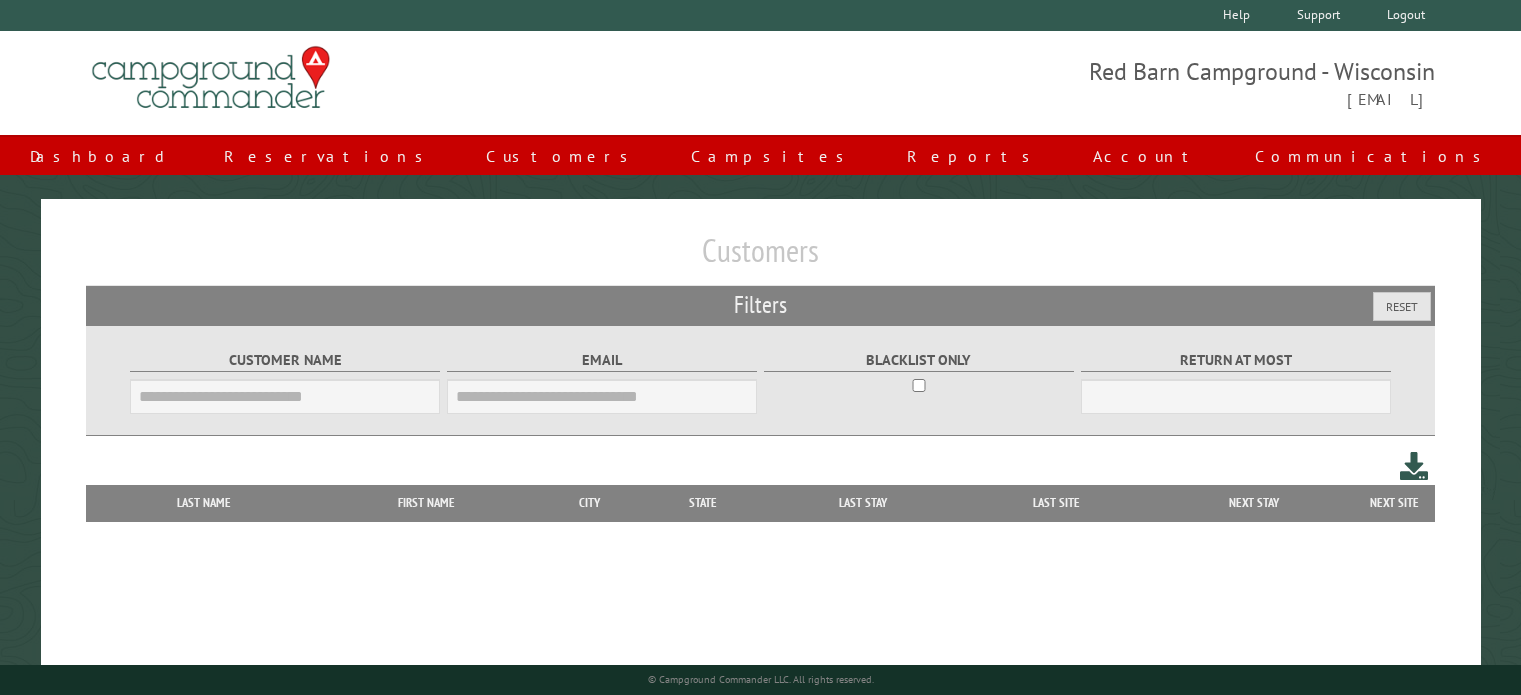 scroll, scrollTop: 0, scrollLeft: 0, axis: both 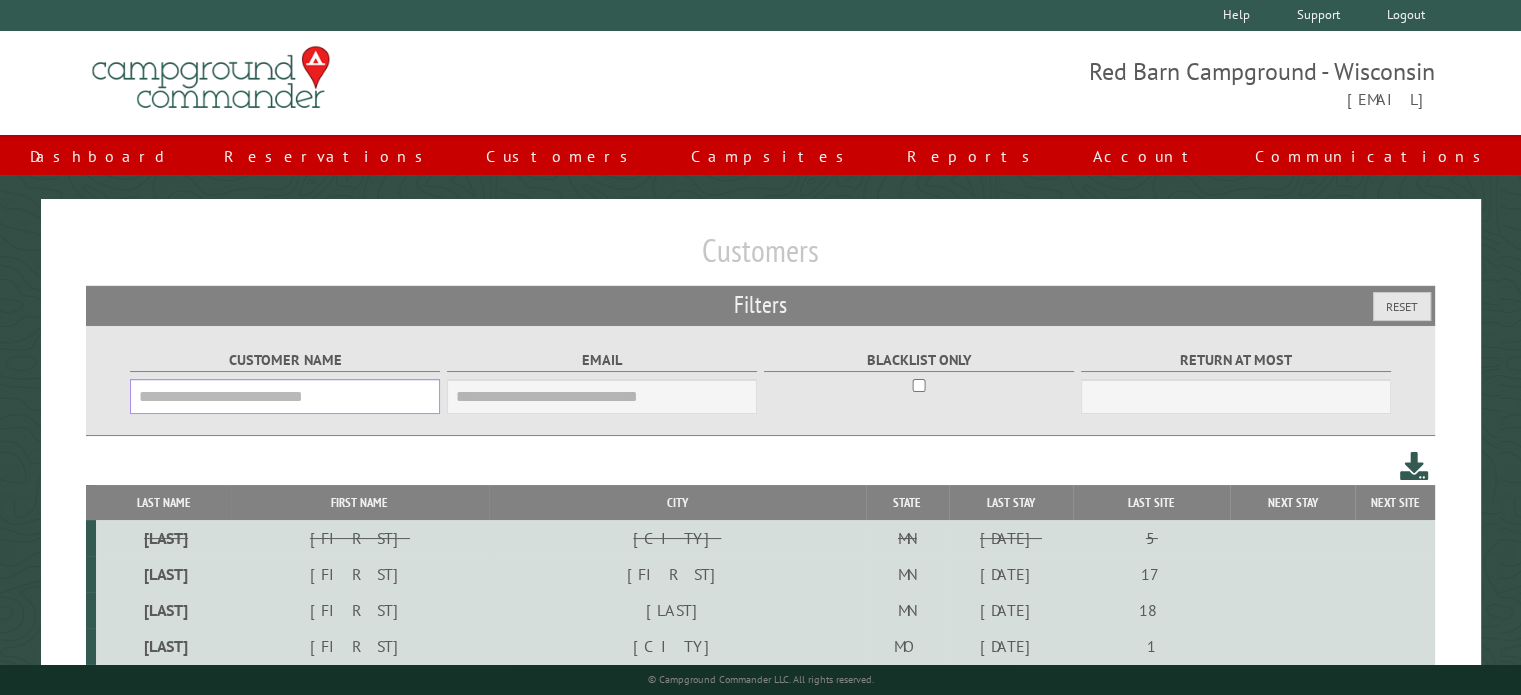 click on "Customer Name" at bounding box center [285, 396] 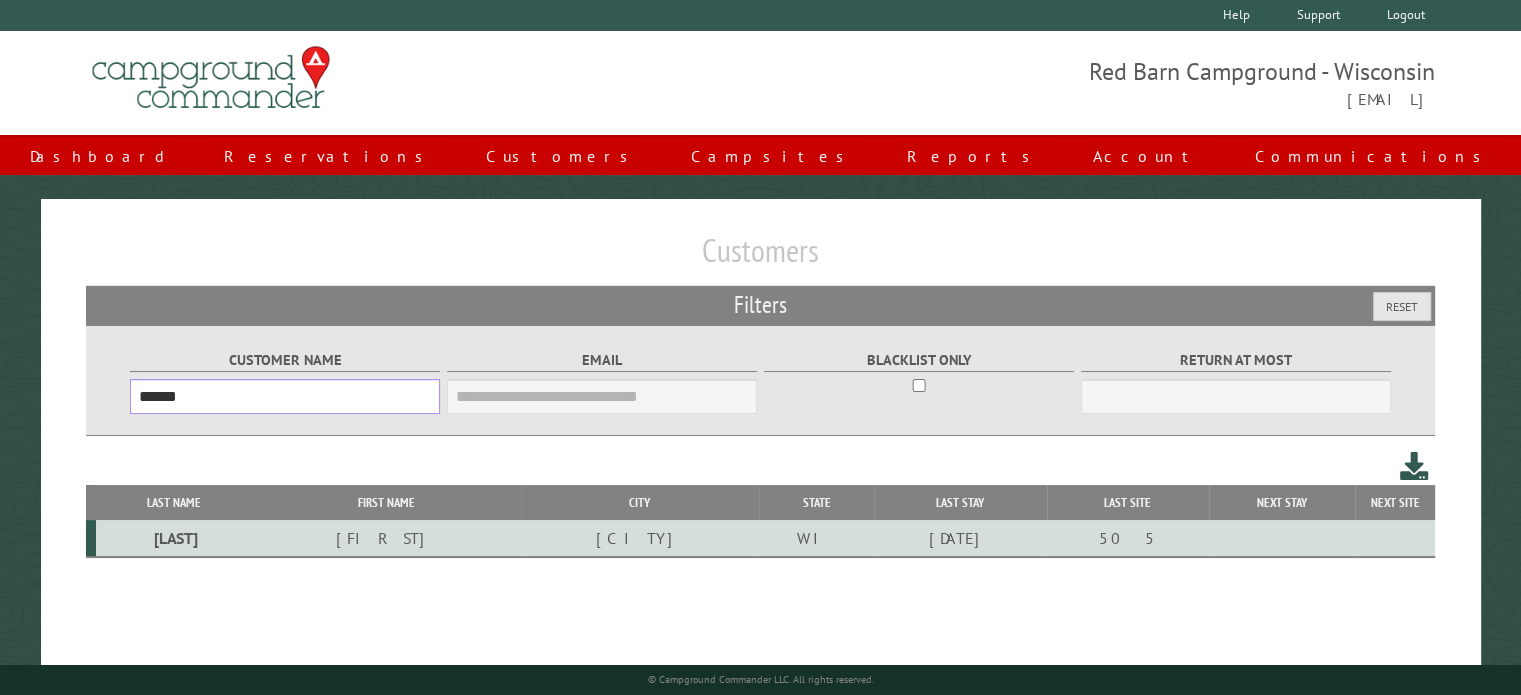 type on "******" 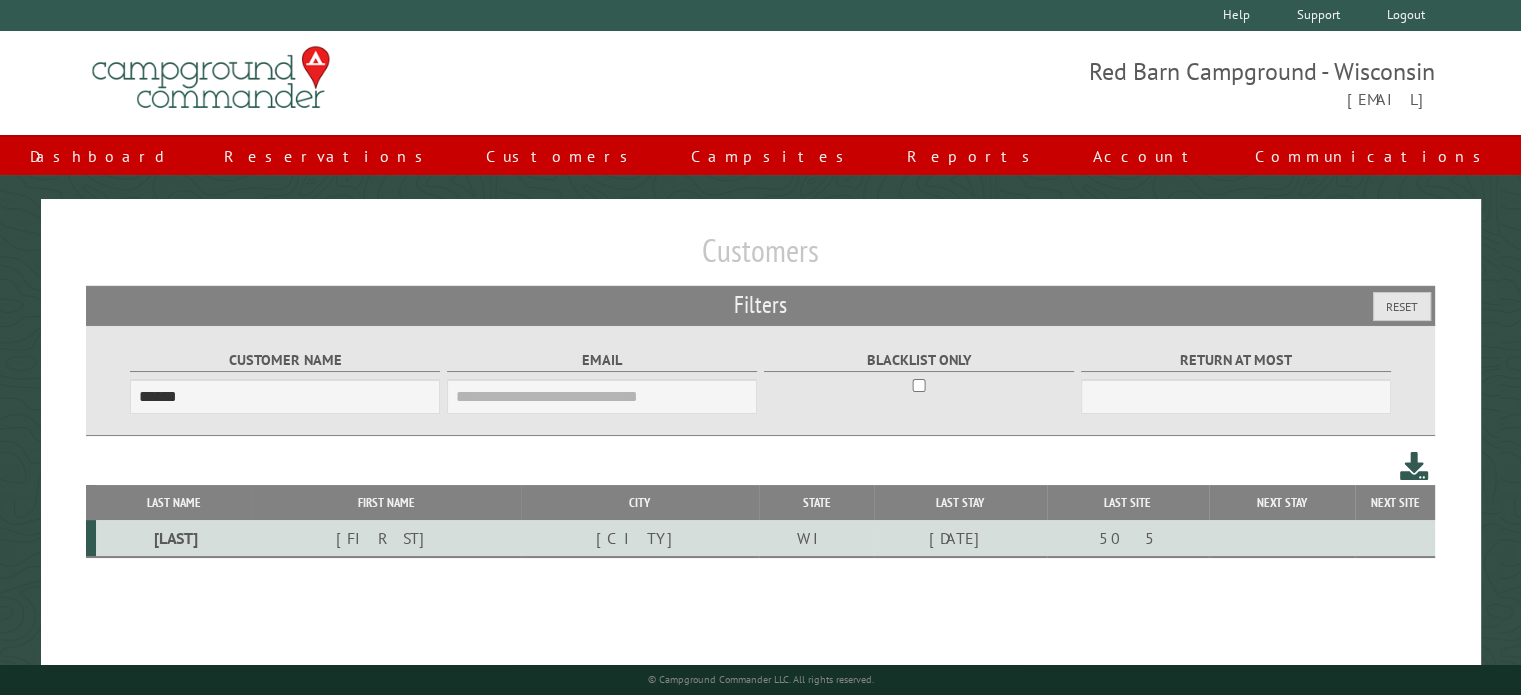 click on "[LAST]" at bounding box center (174, 538) 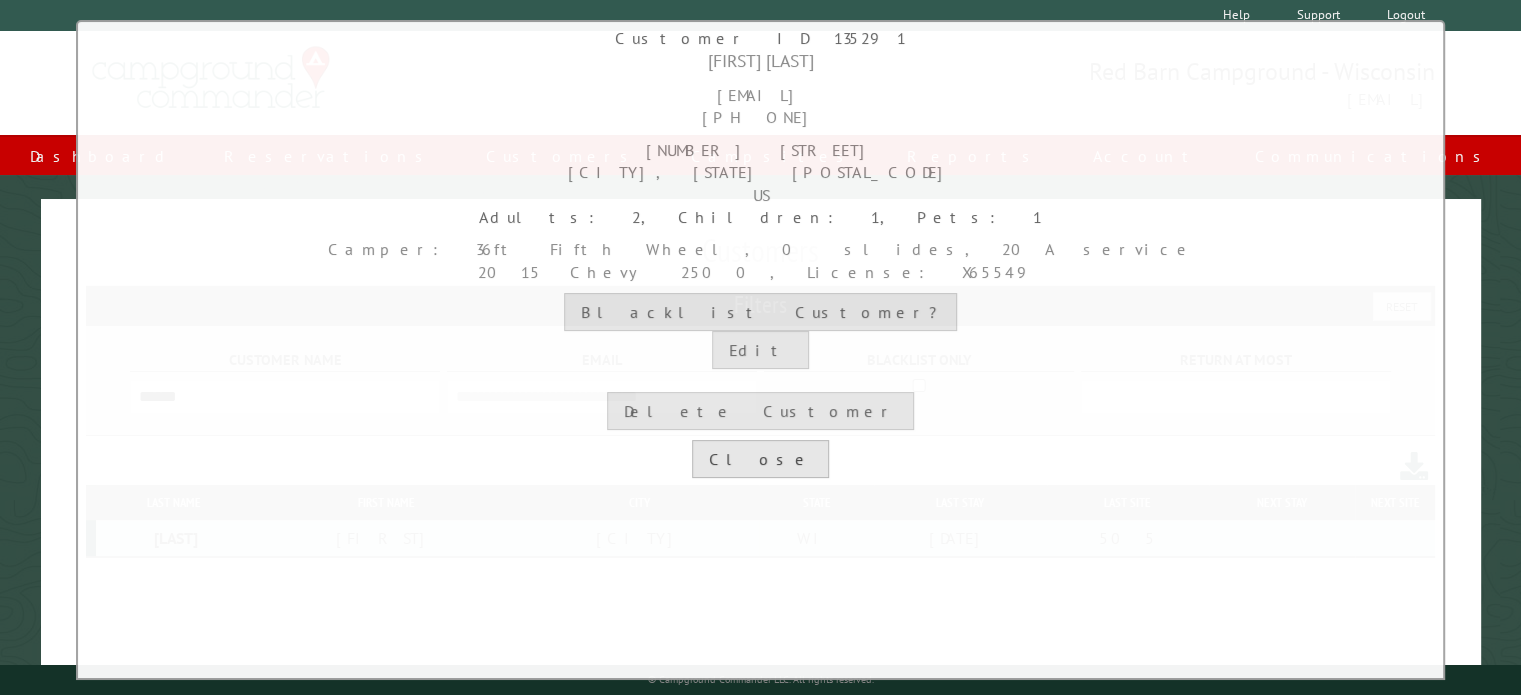click on "Close" at bounding box center (760, 459) 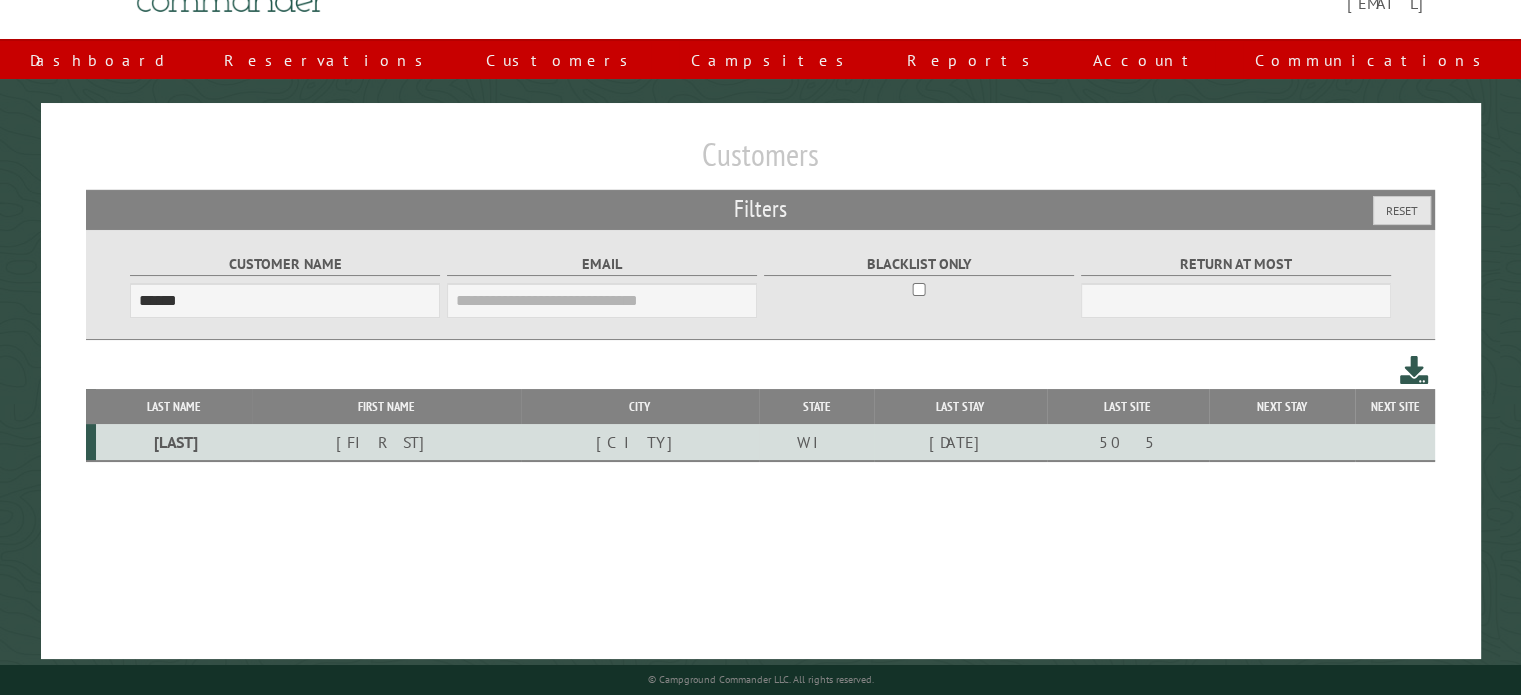 scroll, scrollTop: 98, scrollLeft: 0, axis: vertical 